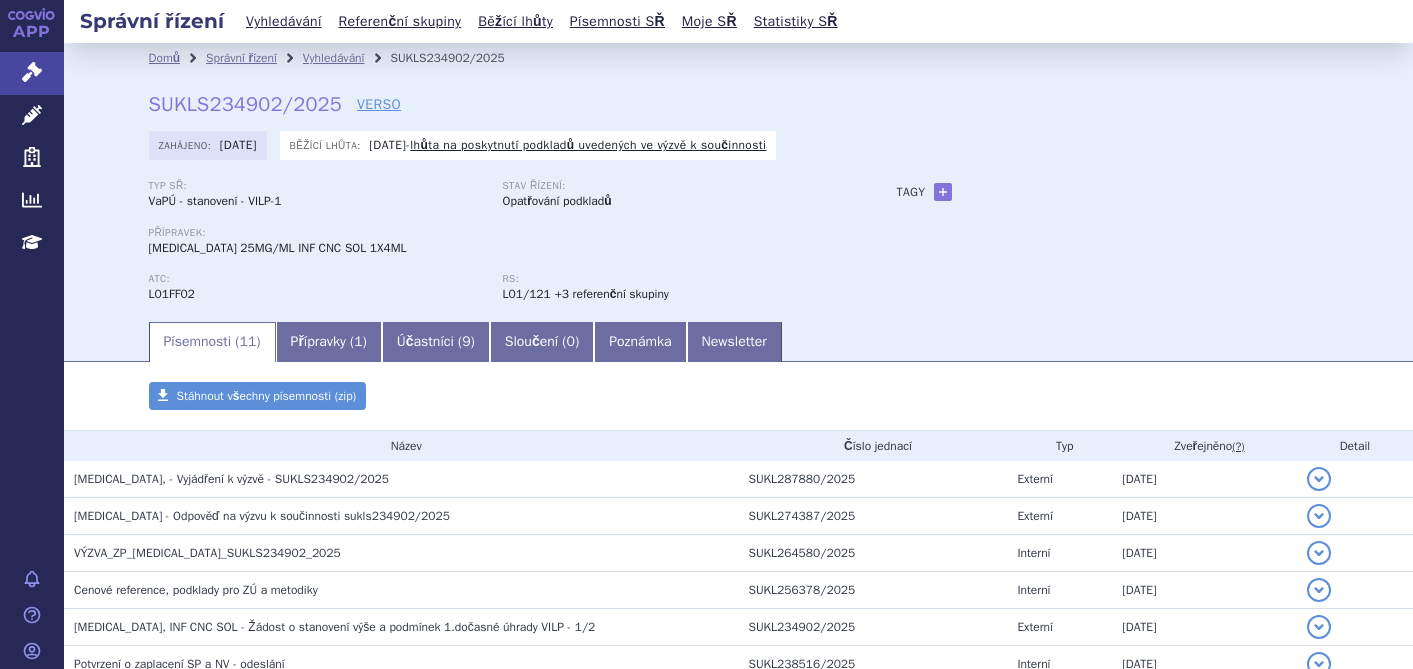 scroll, scrollTop: 0, scrollLeft: 0, axis: both 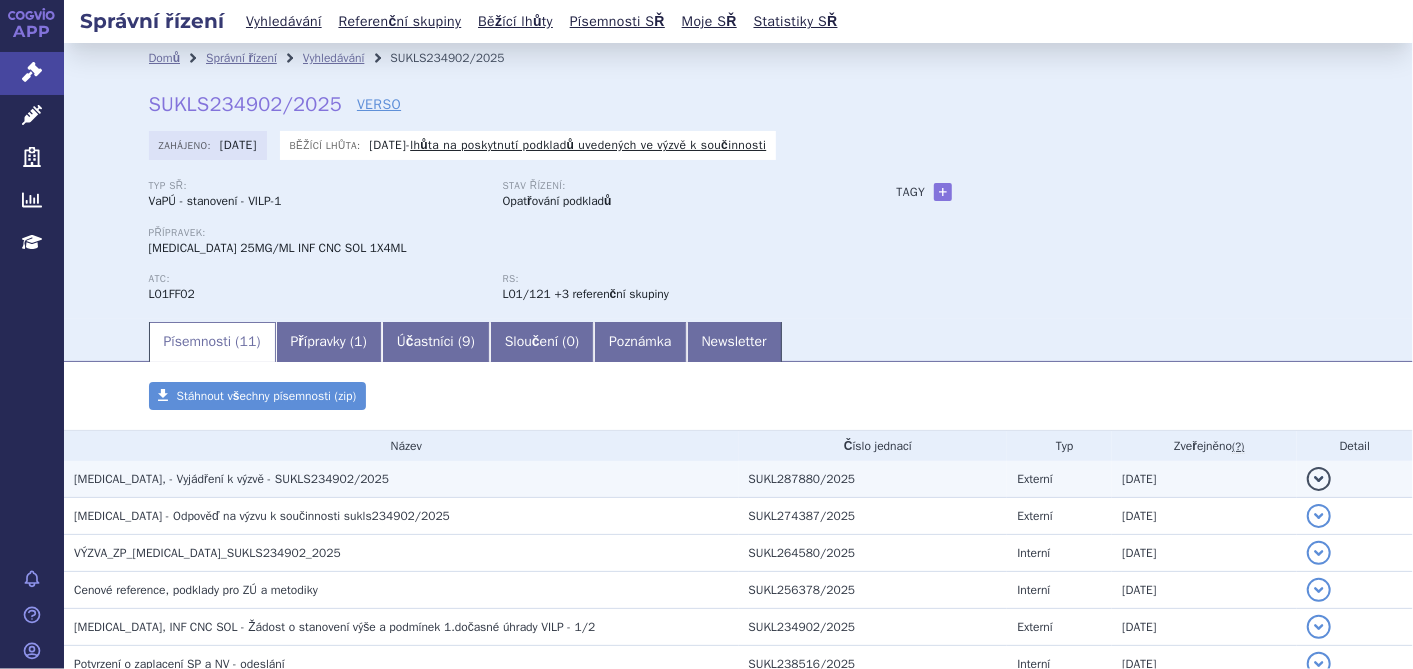 click on "KEYTRUDA, - Vyjádření k výzvě - SUKLS234902/2025" at bounding box center (231, 479) 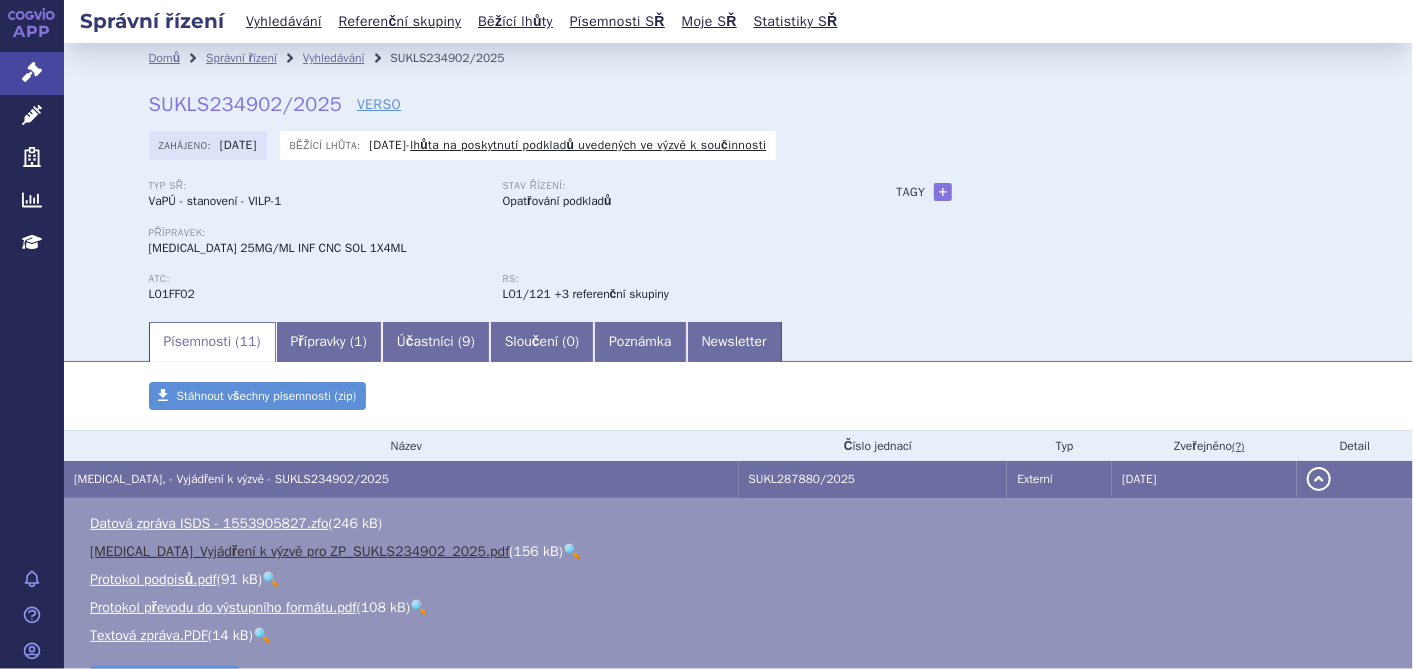 click on "KEYTRUDA_Vyjádření k výzvě pro ZP_SUKLS234902_2025.pdf" at bounding box center (299, 551) 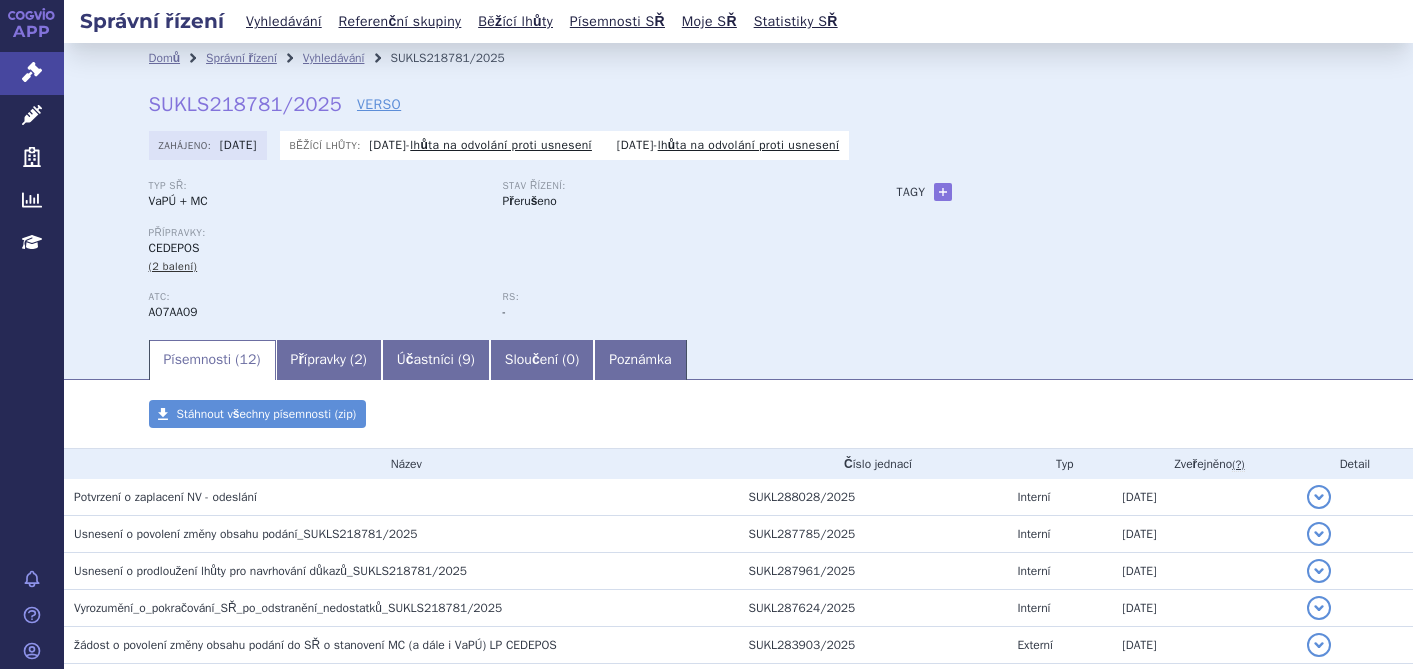 scroll, scrollTop: 0, scrollLeft: 0, axis: both 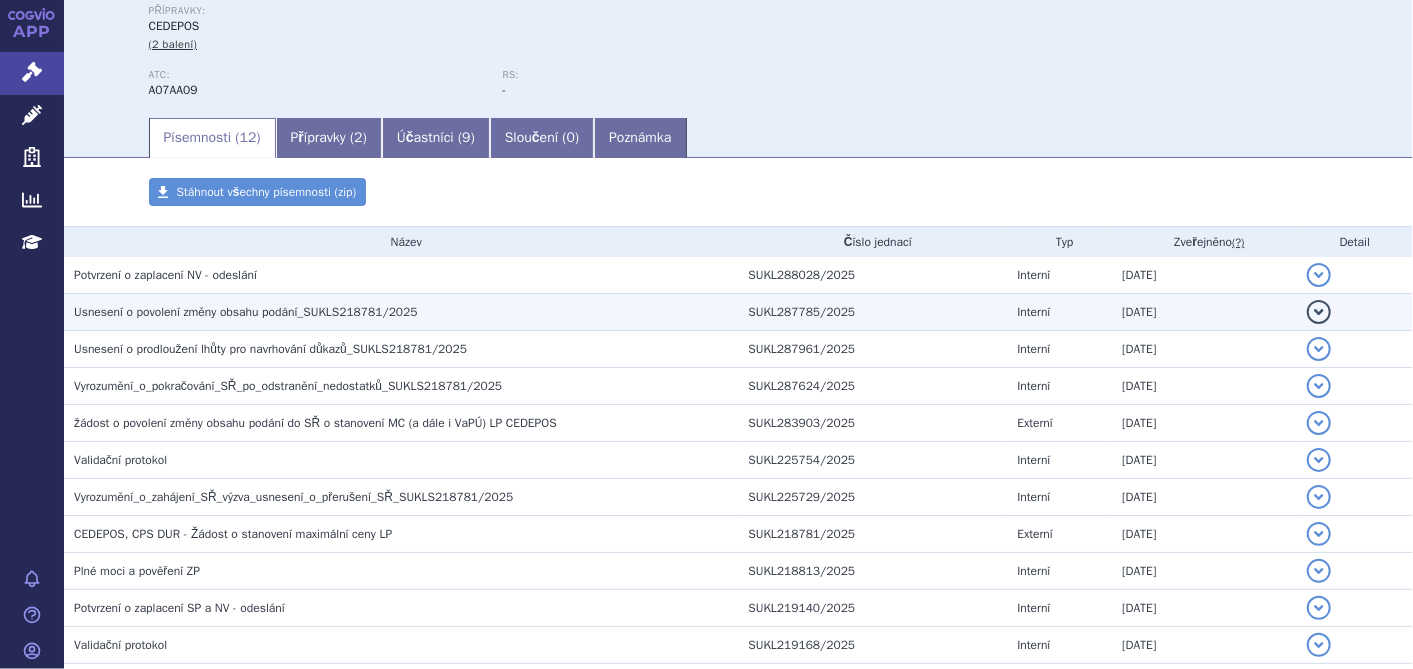 click on "Usnesení o povolení změny obsahu podání_SUKLS218781/2025" at bounding box center [246, 312] 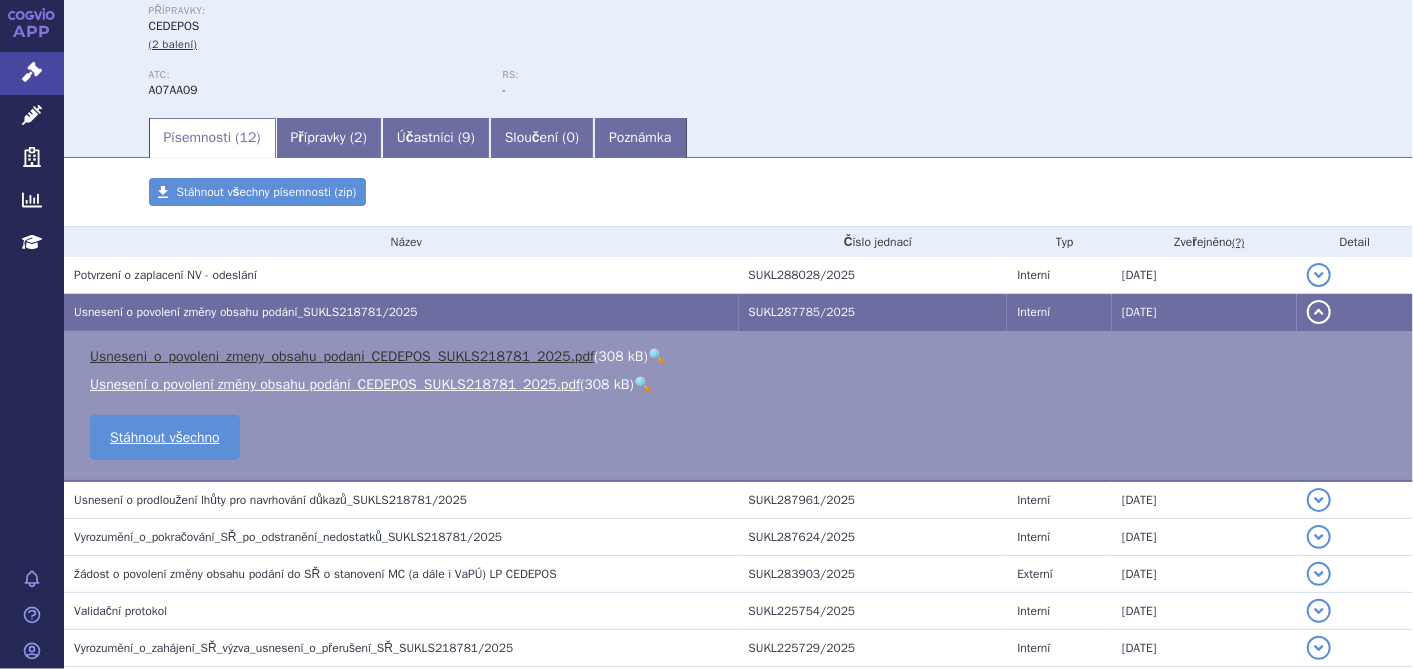 click on "Usneseni_o_povoleni_zmeny_obsahu_podani_CEDEPOS_SUKLS218781_2025.pdf" at bounding box center [342, 356] 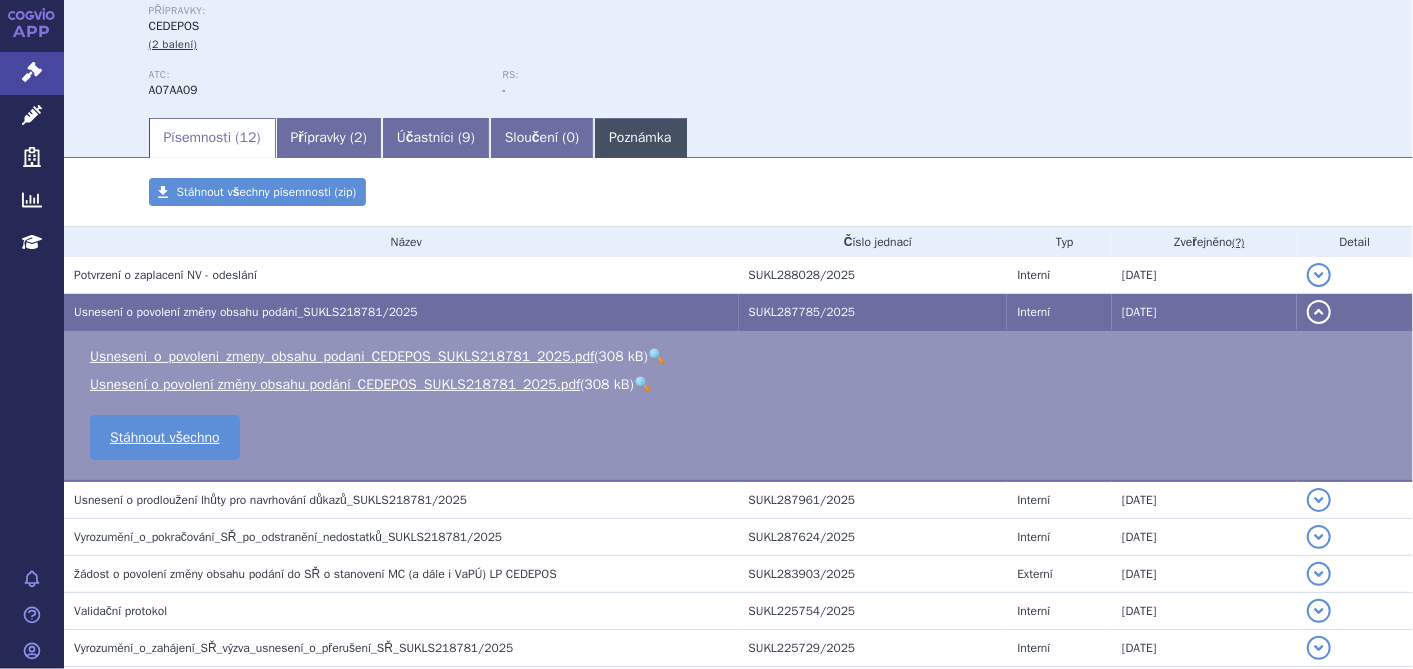 click on "Poznámka" at bounding box center (640, 138) 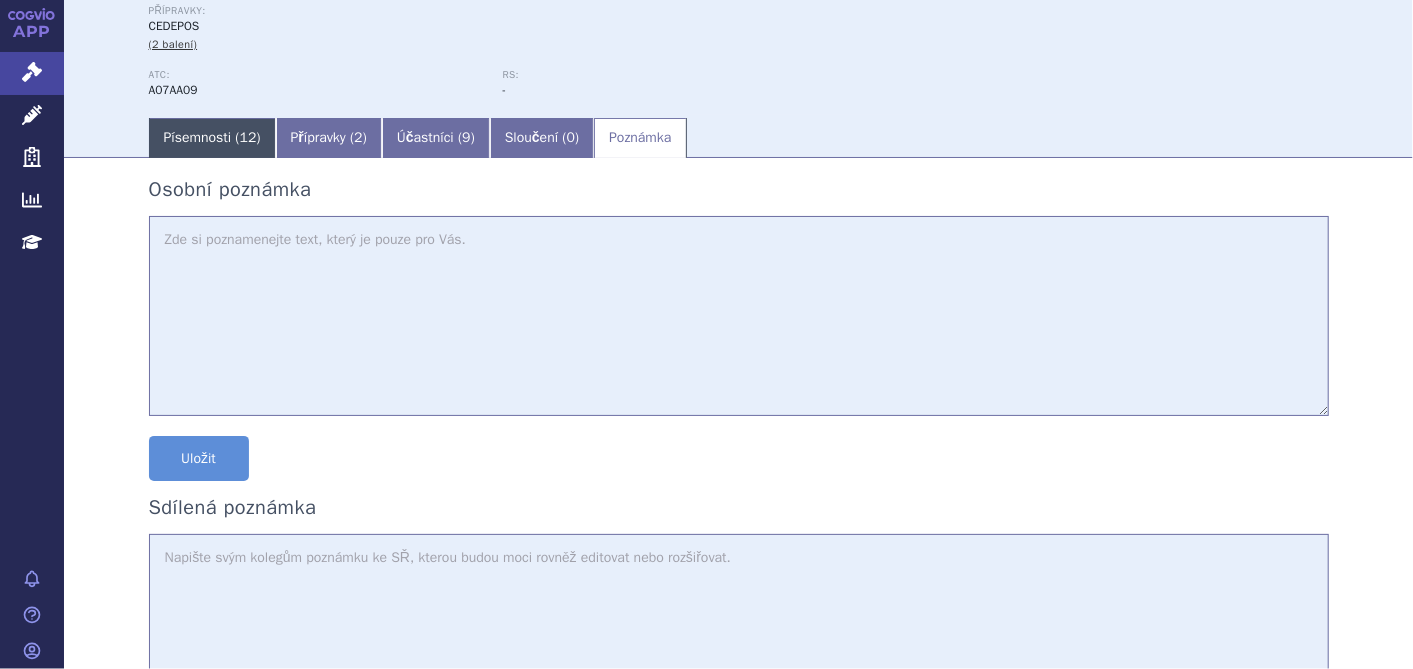 click on "Písemnosti ( 12 )" at bounding box center (212, 138) 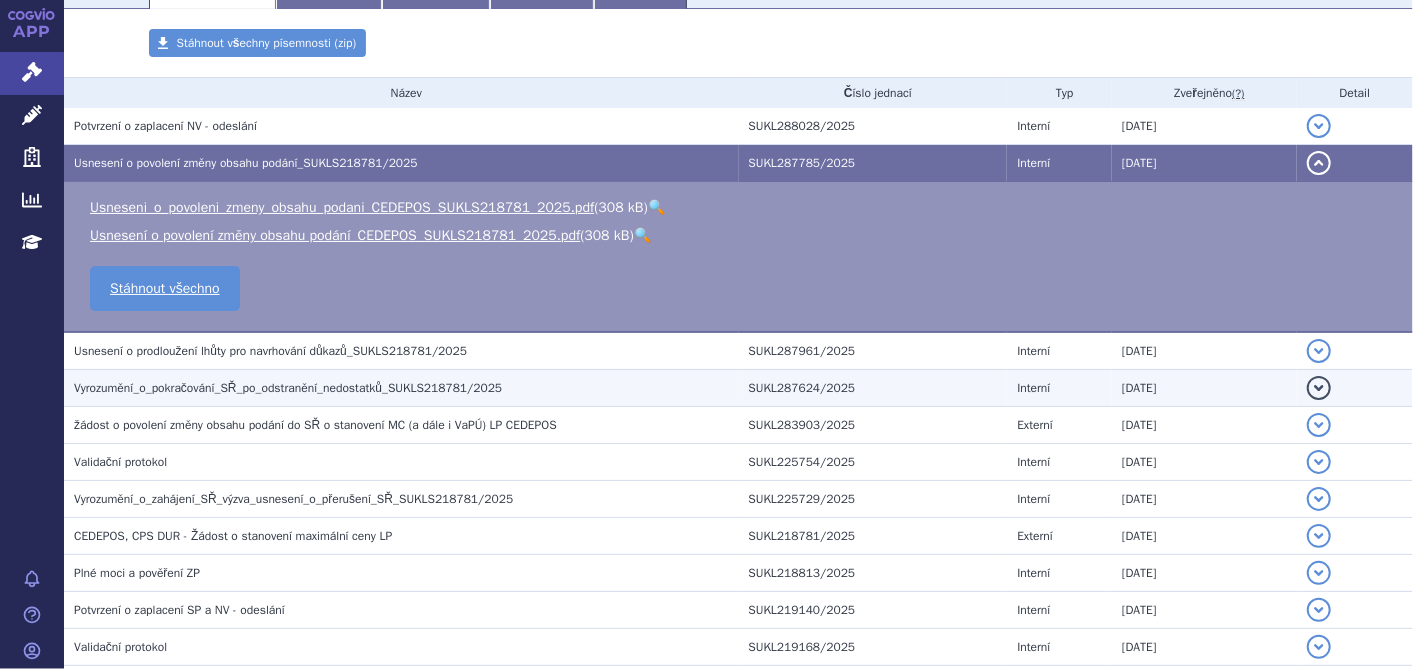 scroll, scrollTop: 522, scrollLeft: 0, axis: vertical 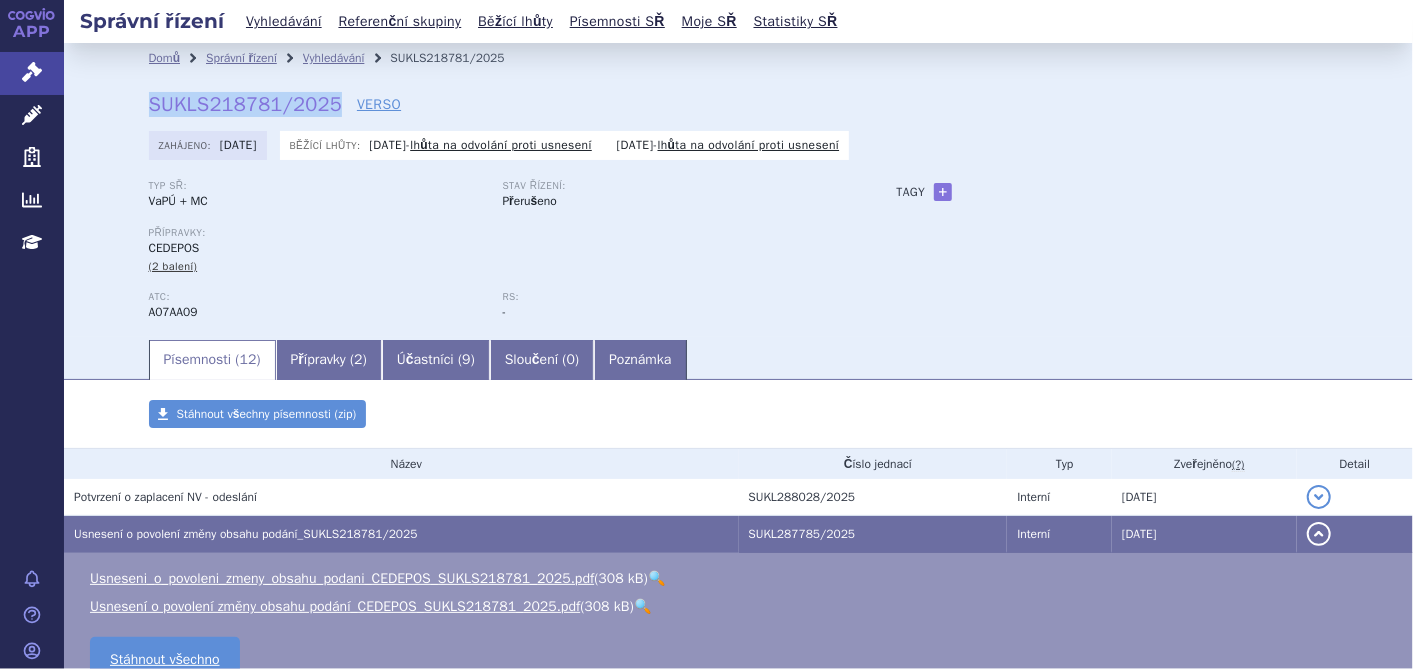 drag, startPoint x: 324, startPoint y: 106, endPoint x: 139, endPoint y: 108, distance: 185.0108 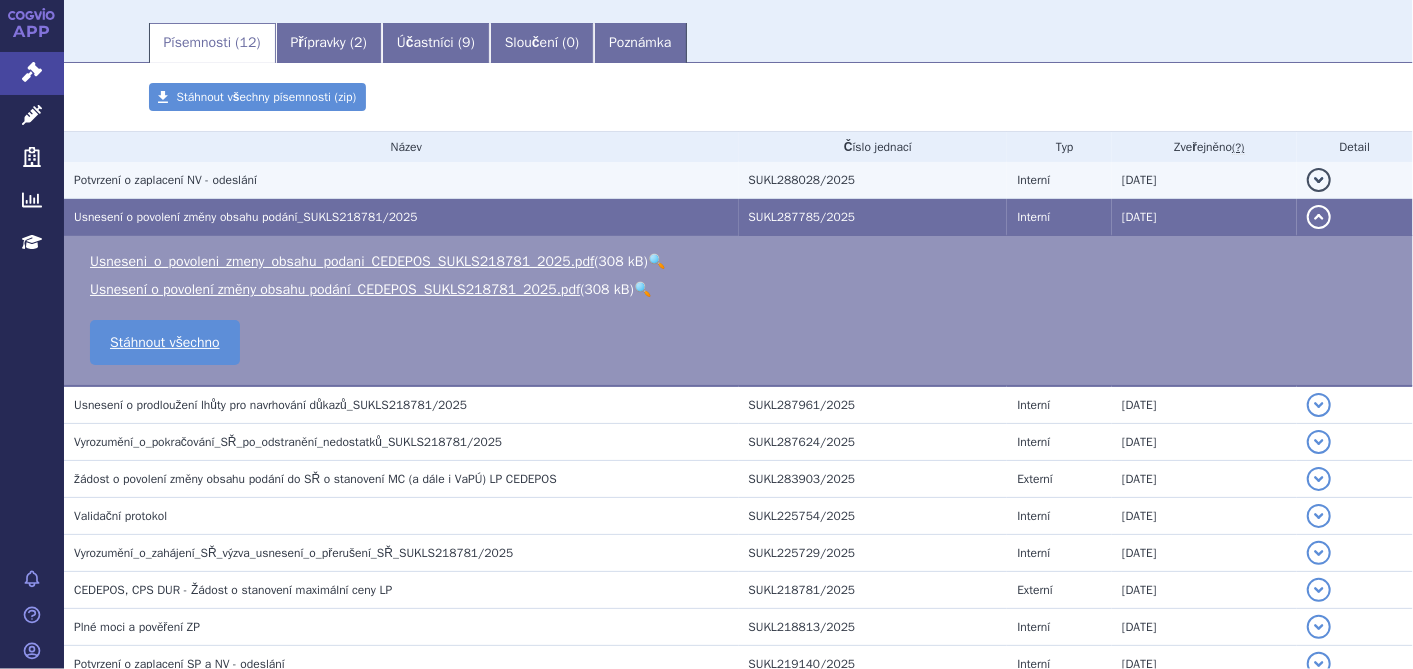 scroll, scrollTop: 522, scrollLeft: 0, axis: vertical 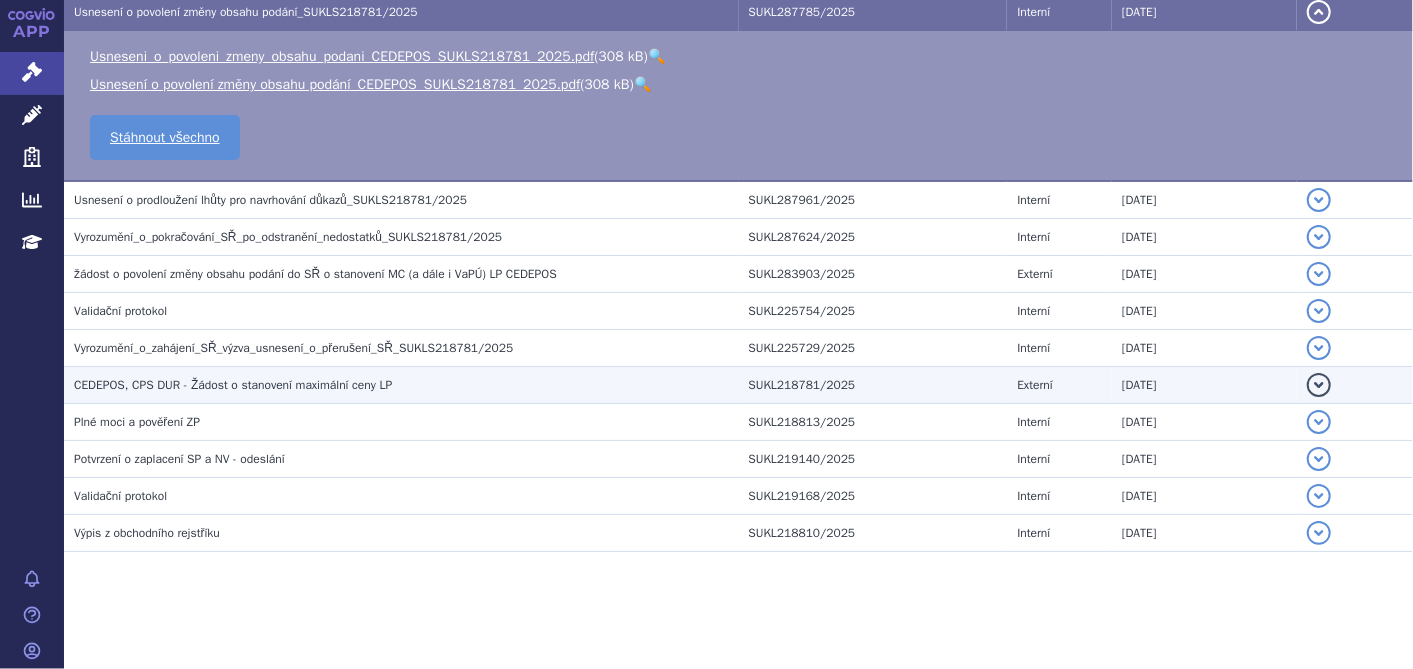 click on "CEDEPOS, CPS DUR - Žádost o stanovení maximální ceny LP" at bounding box center (233, 385) 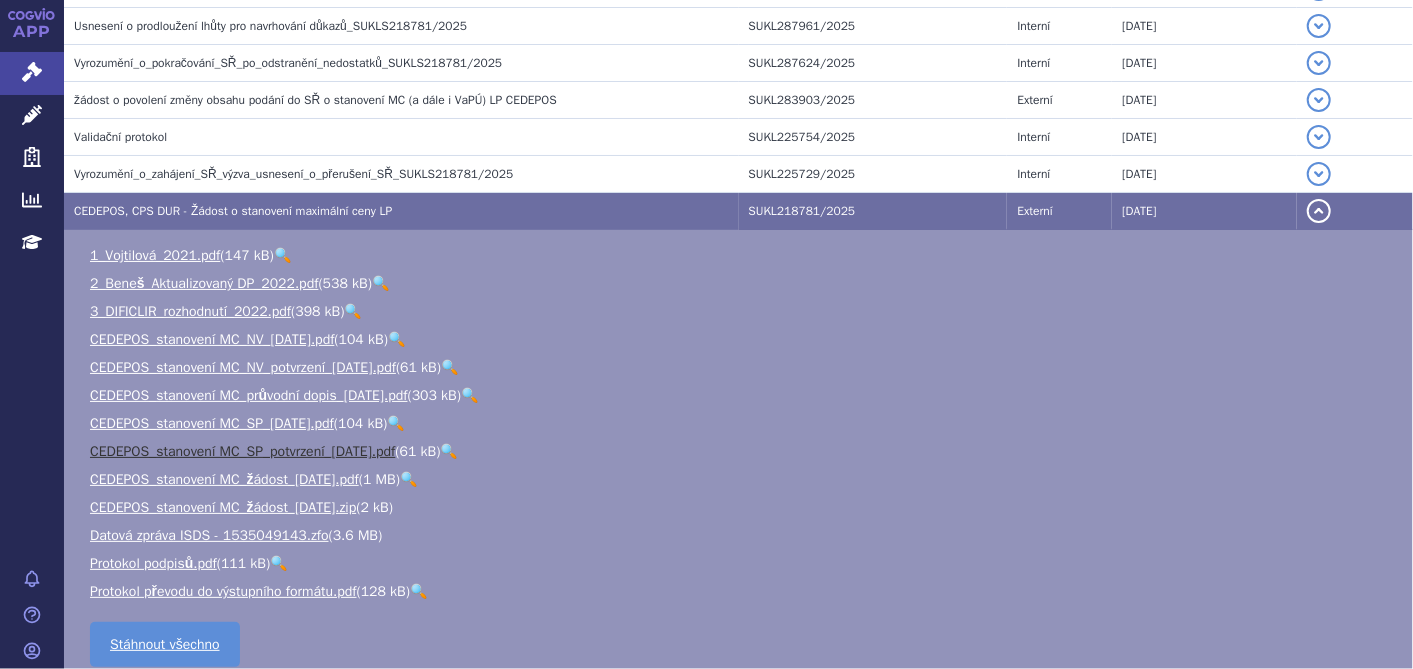 scroll, scrollTop: 555, scrollLeft: 0, axis: vertical 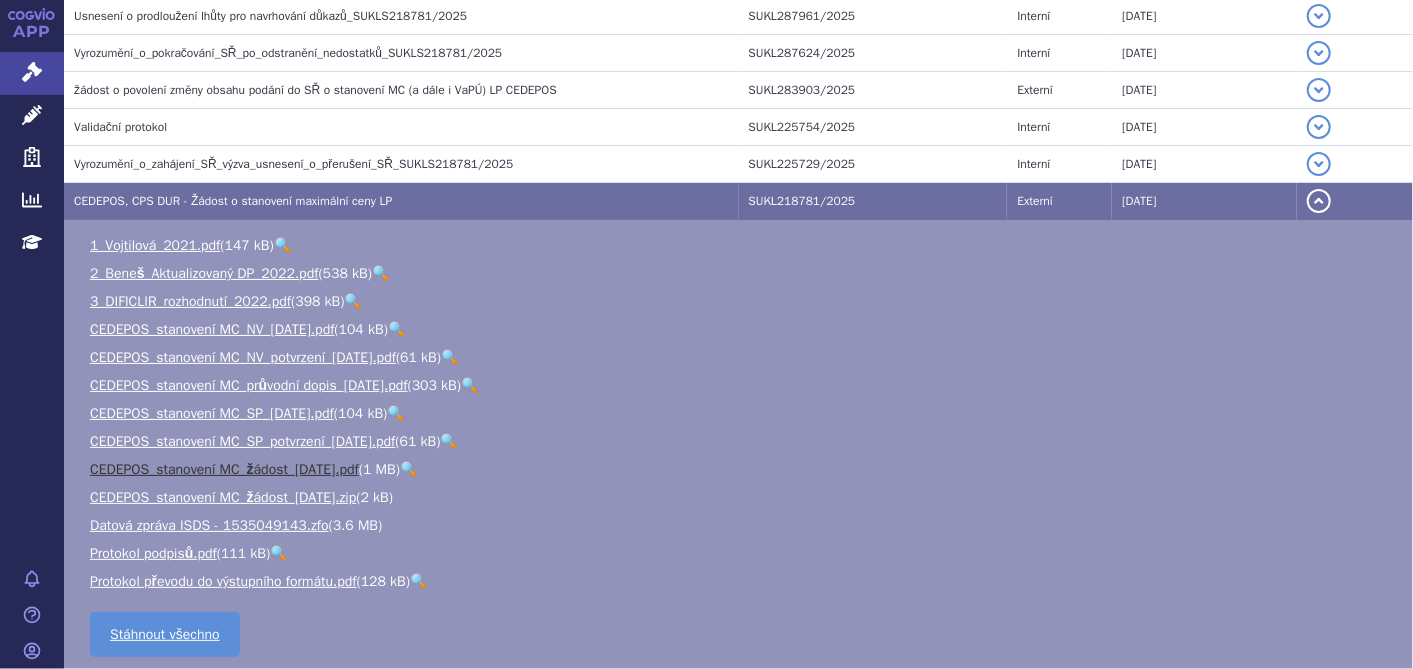 click on "CEDEPOS_stanovení MC_žádost_2025-05-28.pdf" at bounding box center [224, 469] 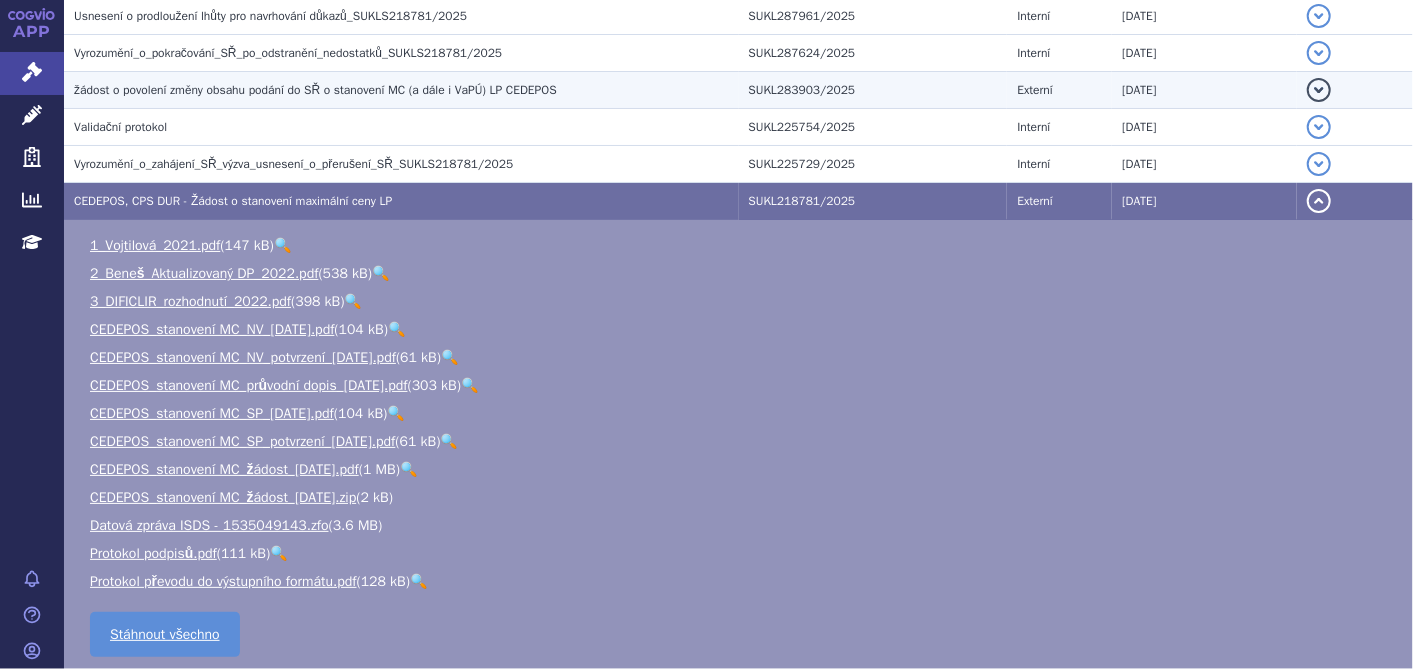 click on "žádost o povolení změny obsahu podání do SŘ o stanovení MC (a dále i VaPÚ) LP CEDEPOS" at bounding box center [315, 90] 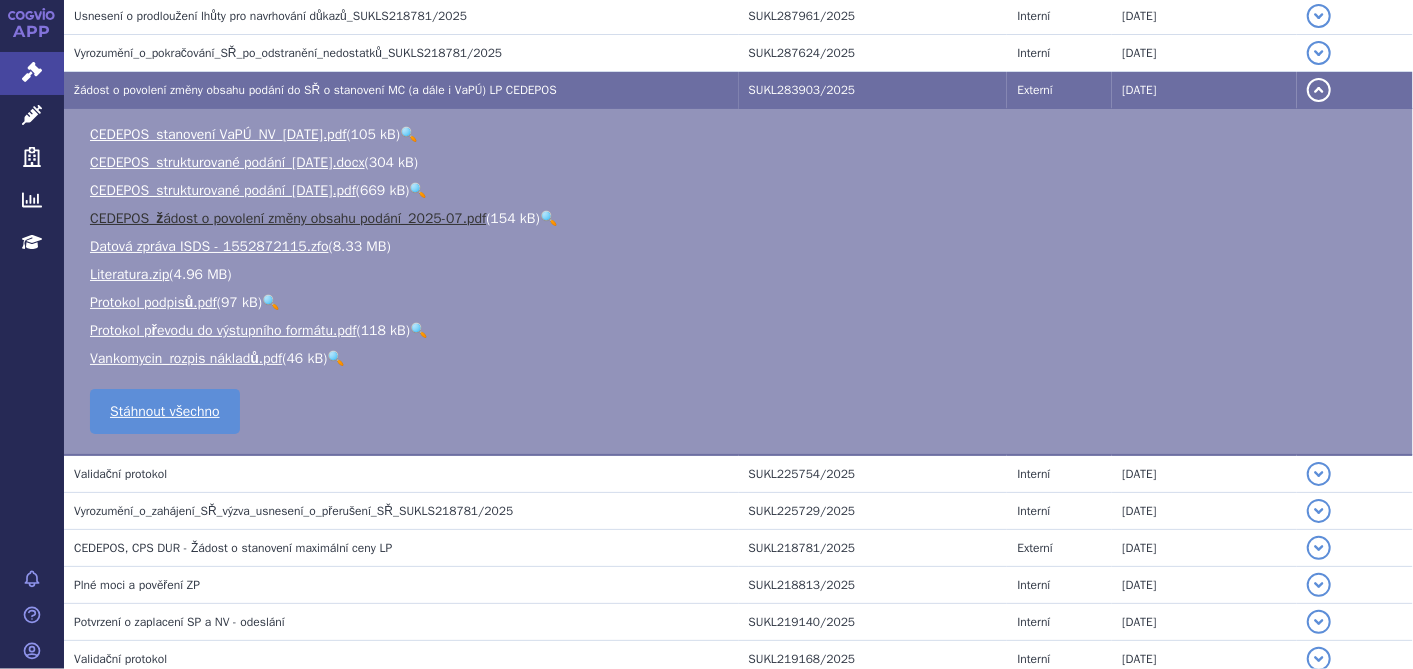 click on "CEDEPOS_žádost o povolení změny obsahu podání_2025-07.pdf" at bounding box center [288, 218] 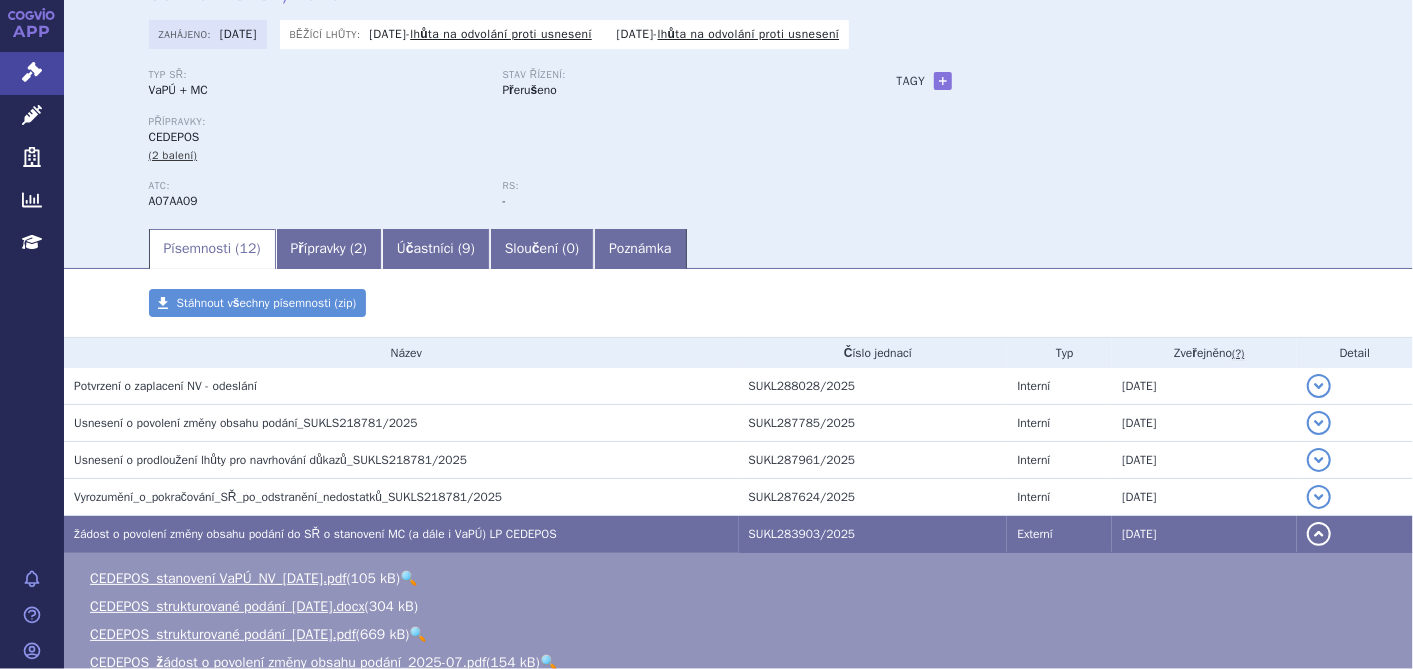 scroll, scrollTop: 222, scrollLeft: 0, axis: vertical 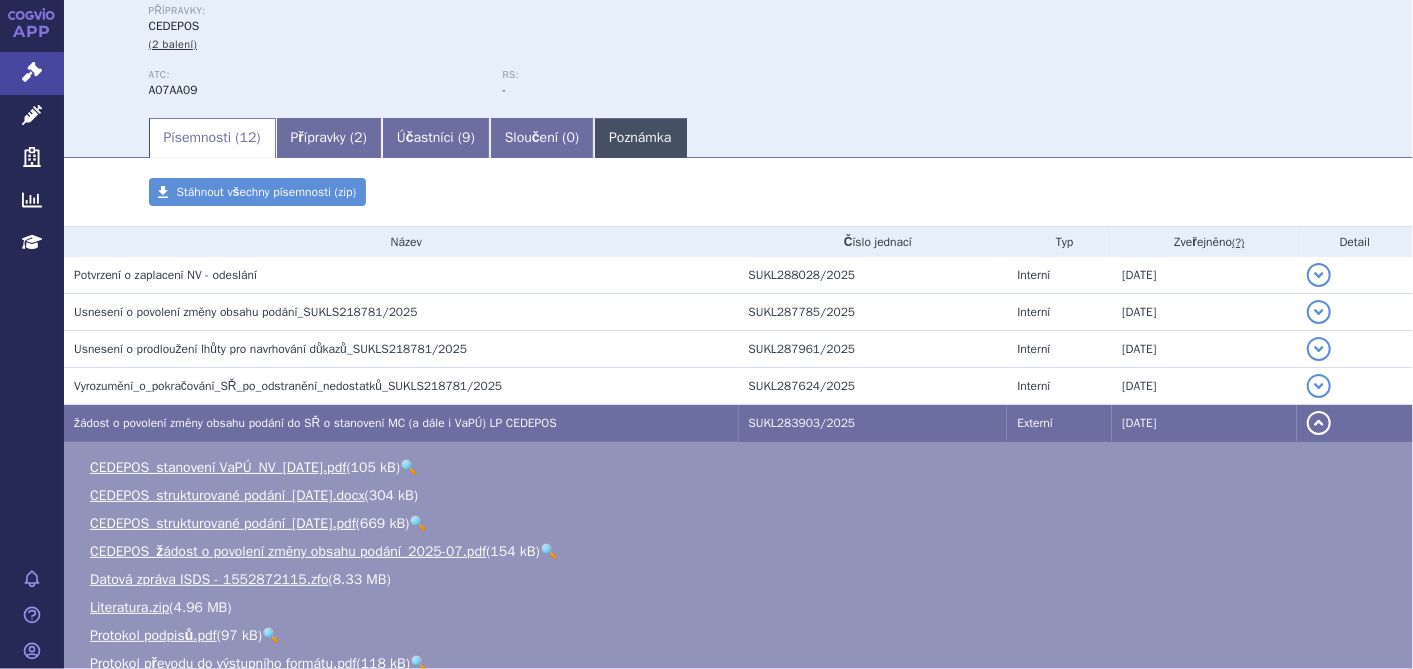 click on "Poznámka" at bounding box center [640, 138] 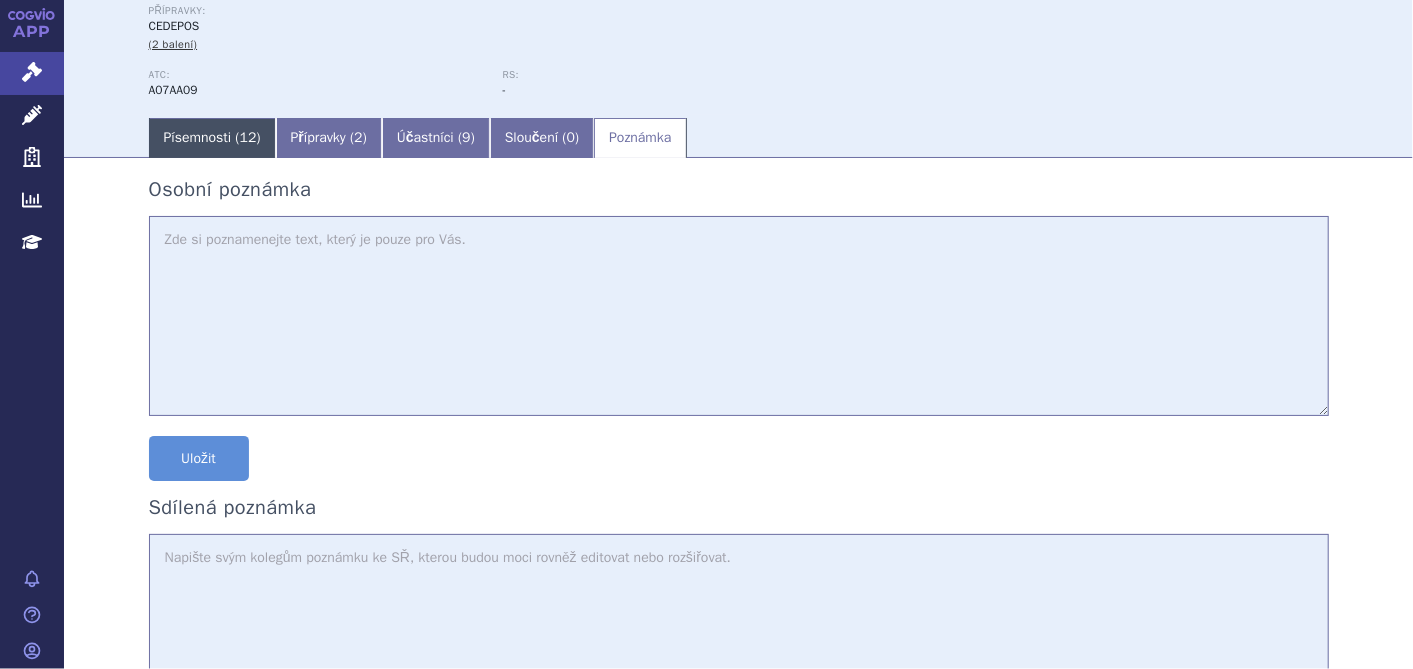 click on "Písemnosti ( 12 )" at bounding box center (212, 138) 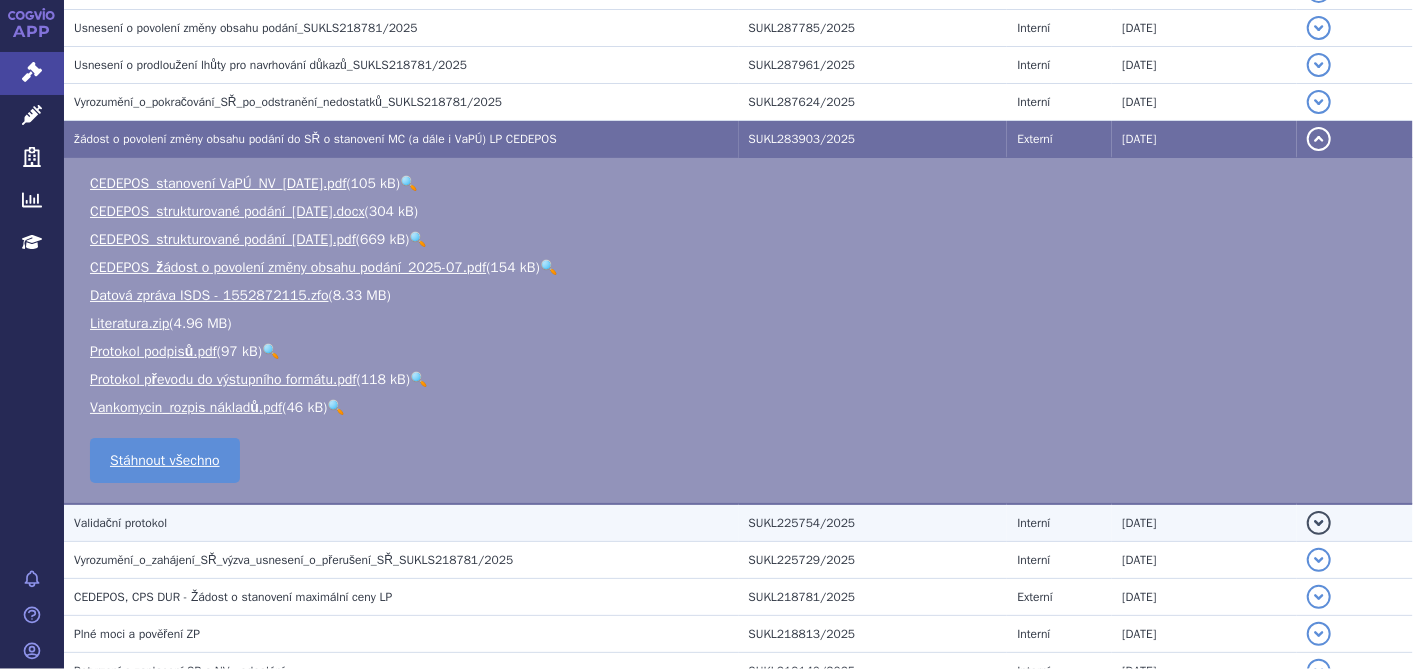 scroll, scrollTop: 497, scrollLeft: 0, axis: vertical 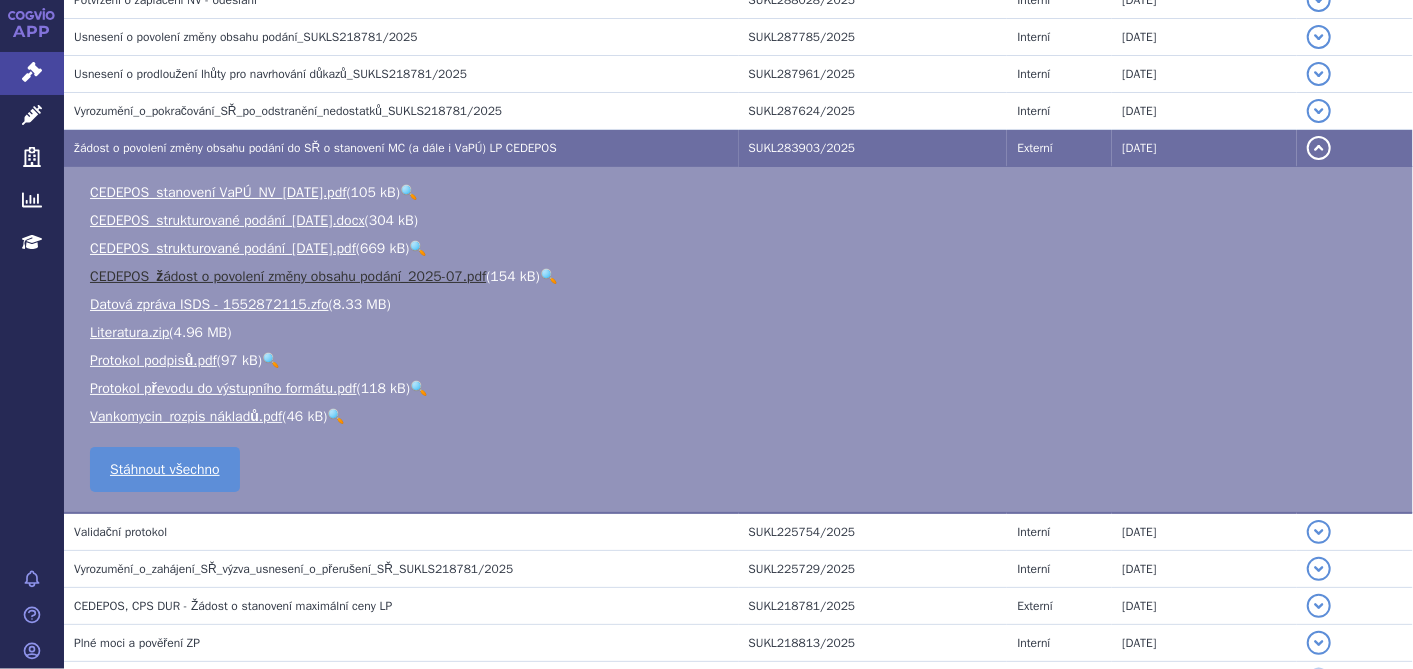 click on "CEDEPOS_žádost o povolení změny obsahu podání_2025-07.pdf" at bounding box center (288, 276) 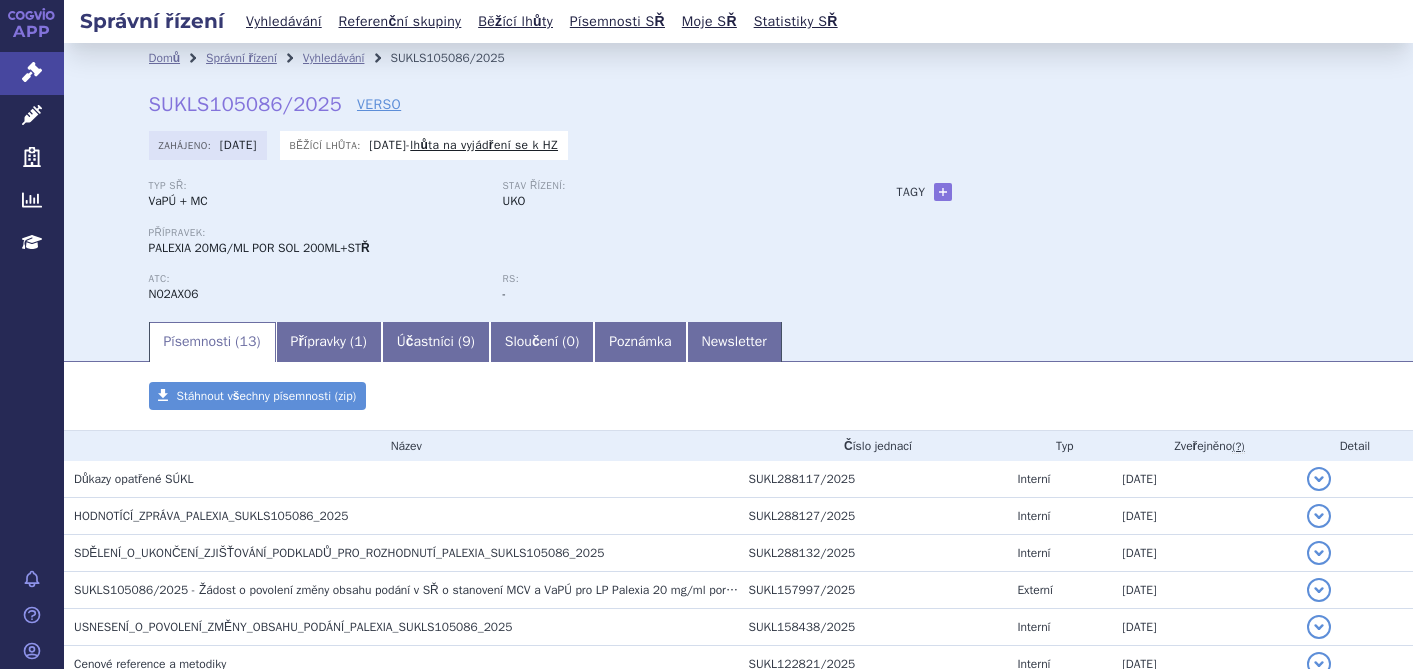 scroll, scrollTop: 0, scrollLeft: 0, axis: both 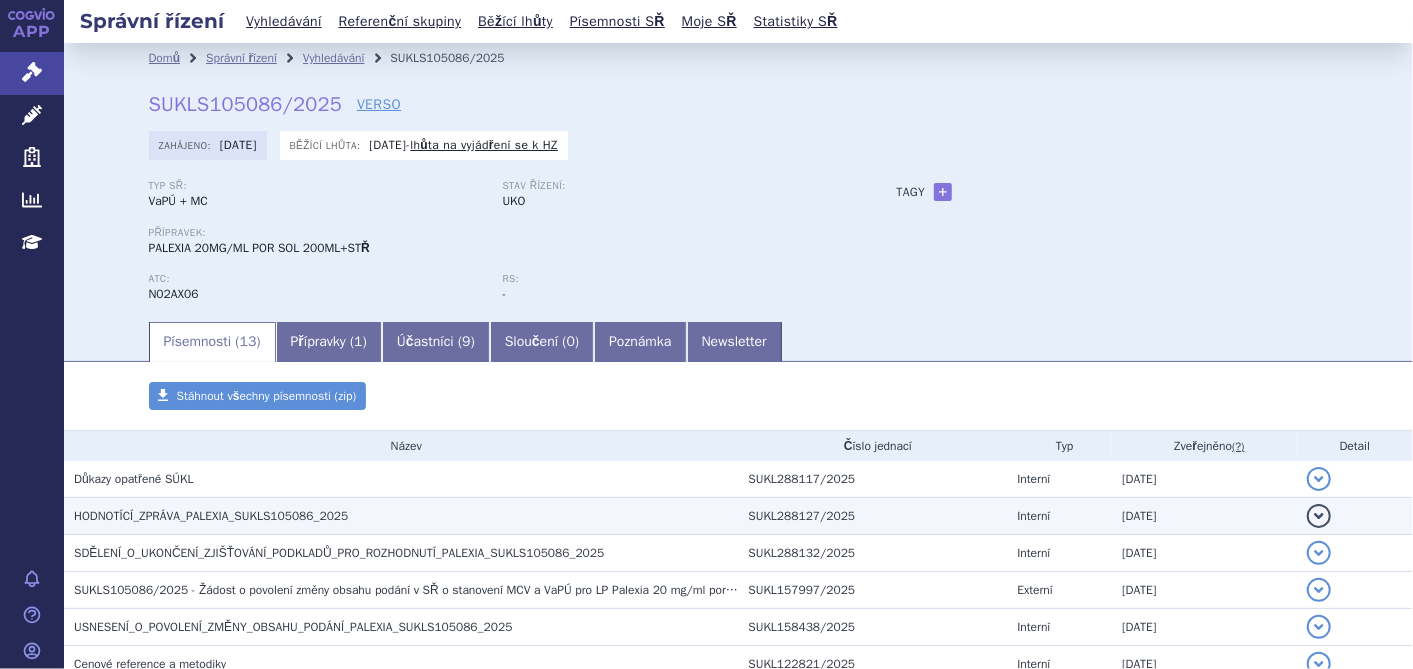 click on "HODNOTÍCÍ_ZPRÁVA_PALEXIA_SUKLS105086_2025" at bounding box center [401, 516] 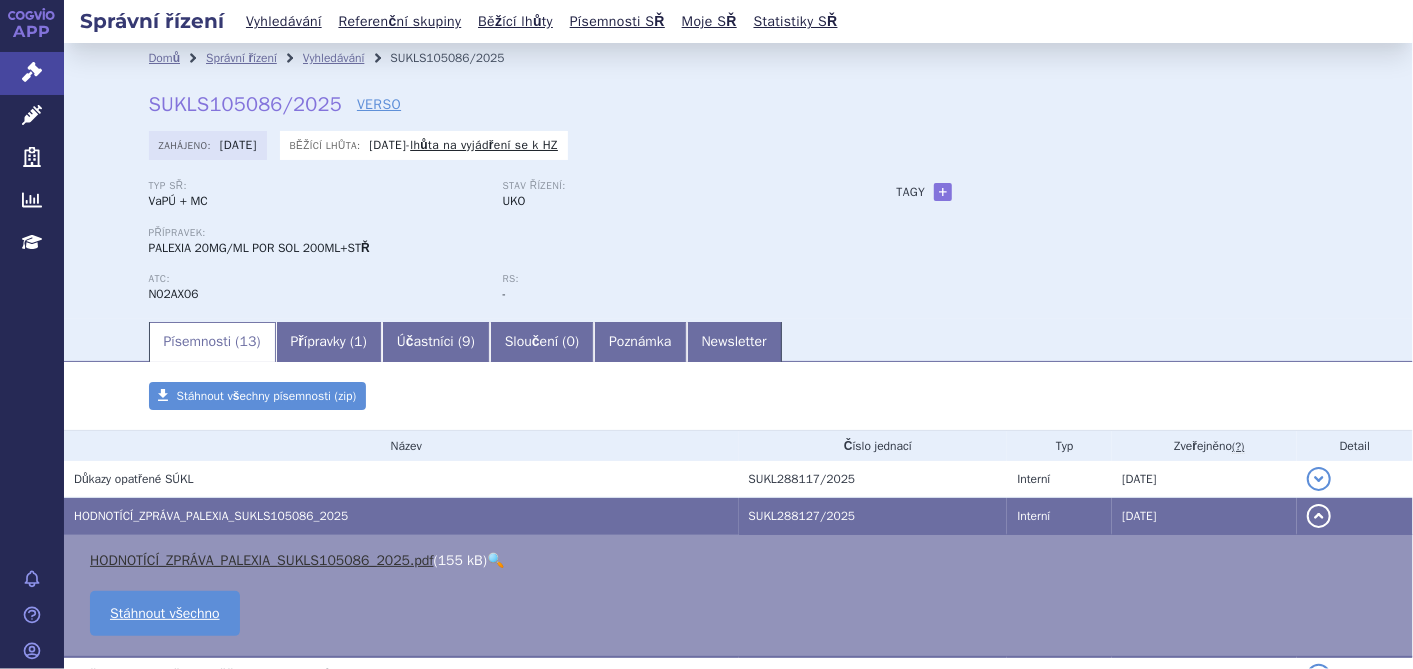 click on "HODNOTÍCÍ_ZPRÁVA_PALEXIA_SUKLS105086_2025.pdf" at bounding box center [262, 560] 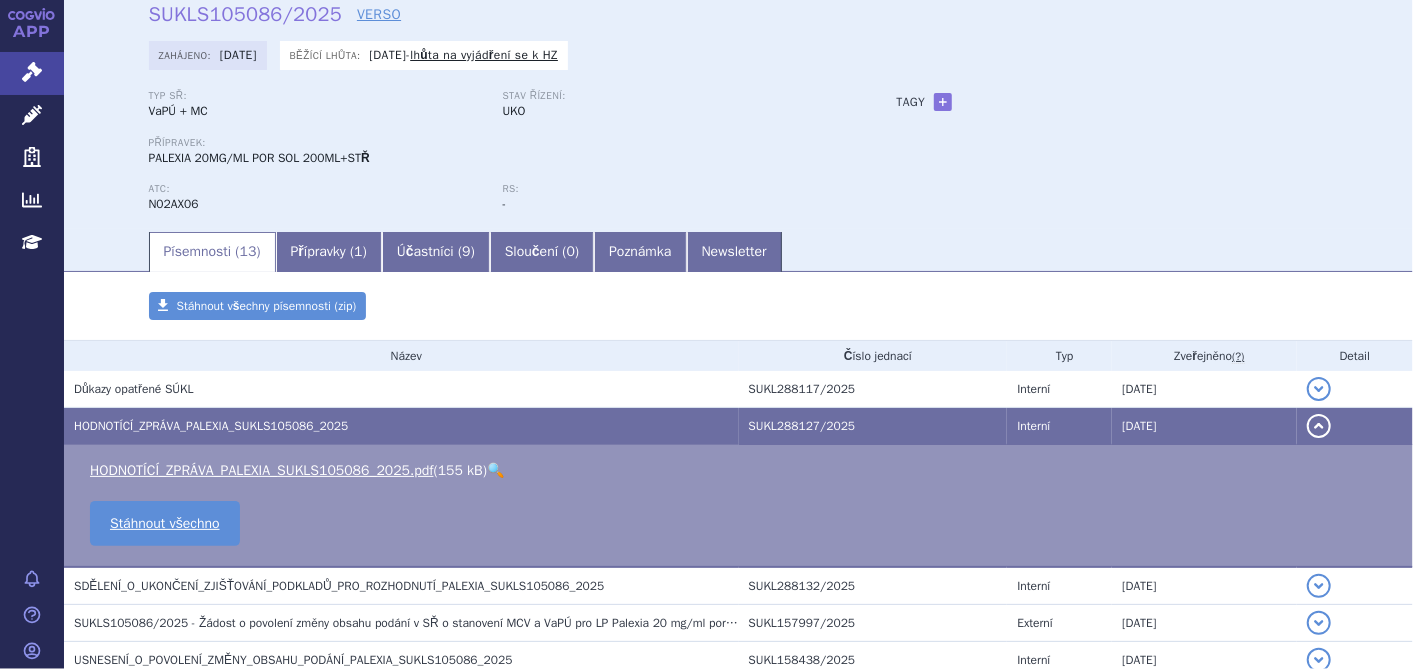 scroll, scrollTop: 333, scrollLeft: 0, axis: vertical 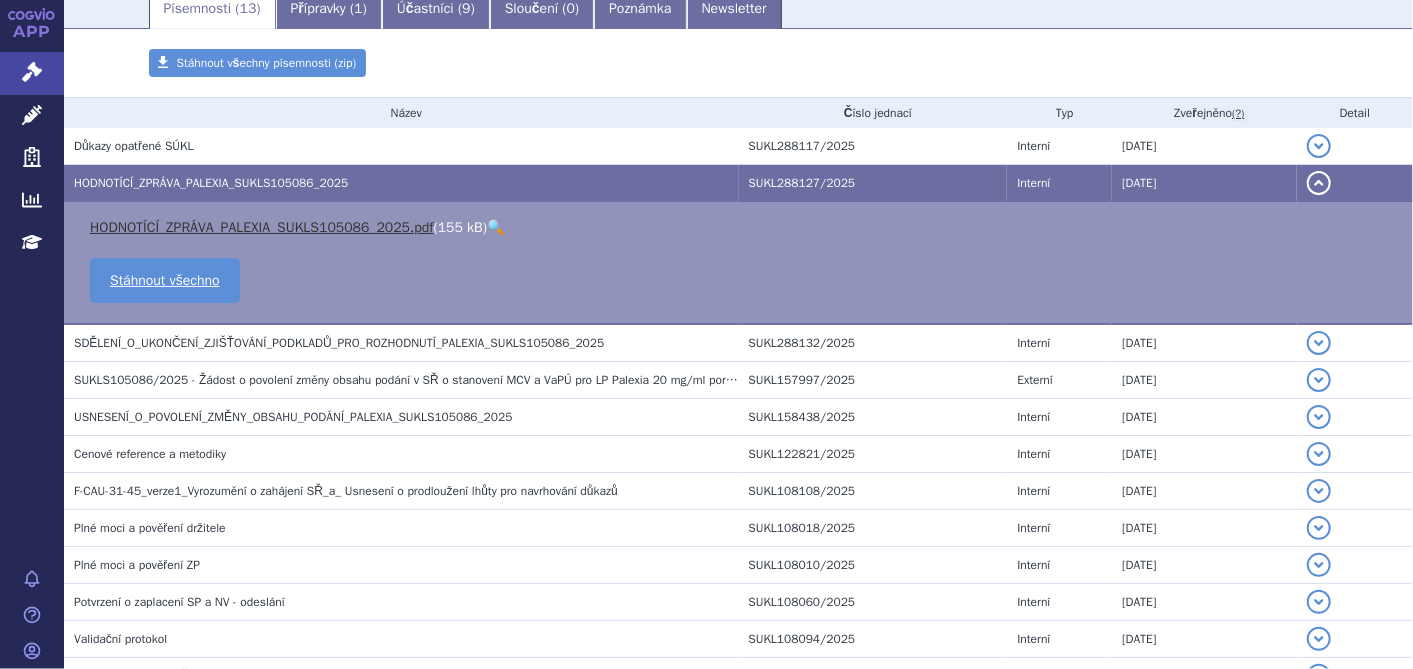 click on "HODNOTÍCÍ_ZPRÁVA_PALEXIA_SUKLS105086_2025.pdf" at bounding box center [262, 227] 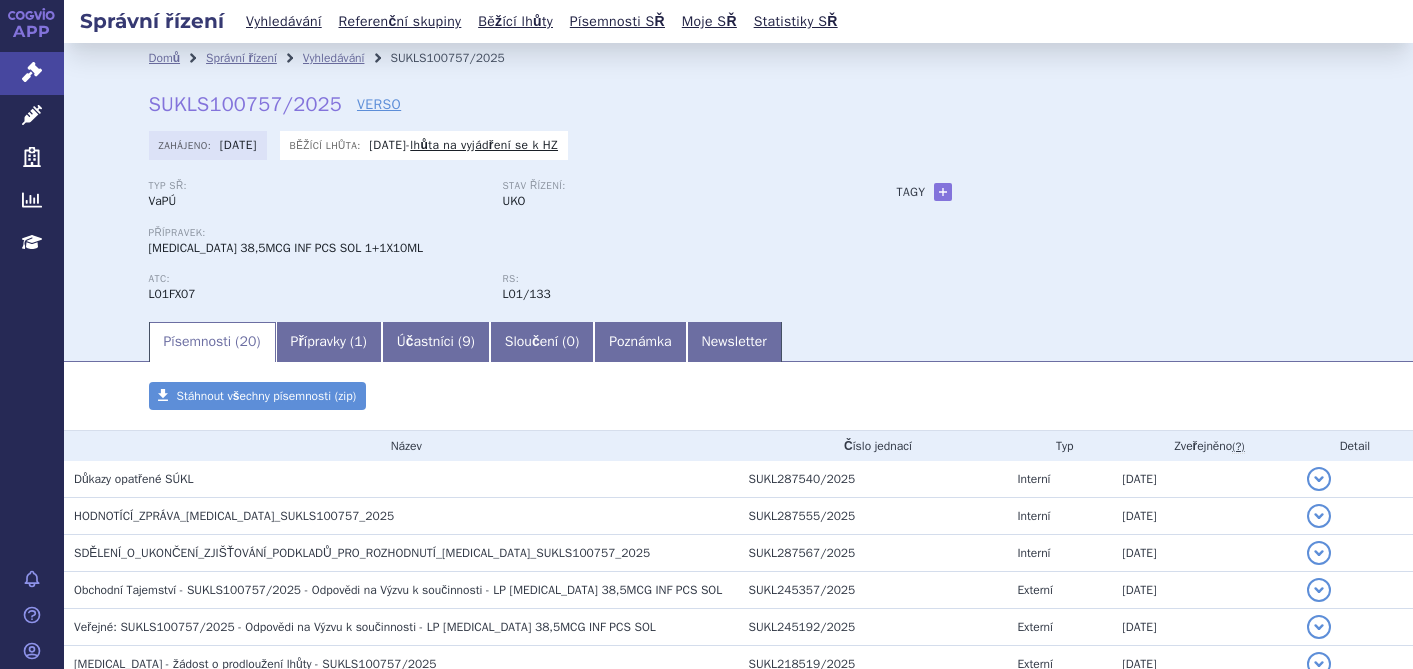 scroll, scrollTop: 0, scrollLeft: 0, axis: both 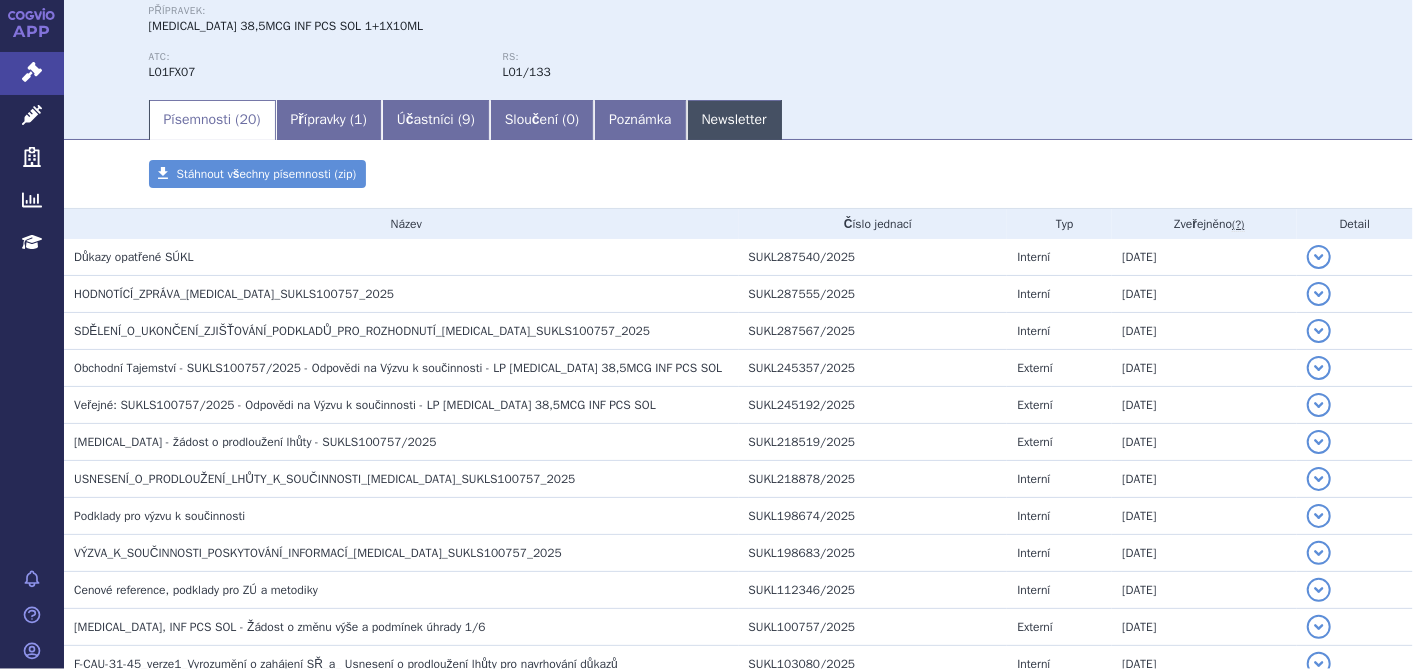 click on "Newsletter" at bounding box center [734, 120] 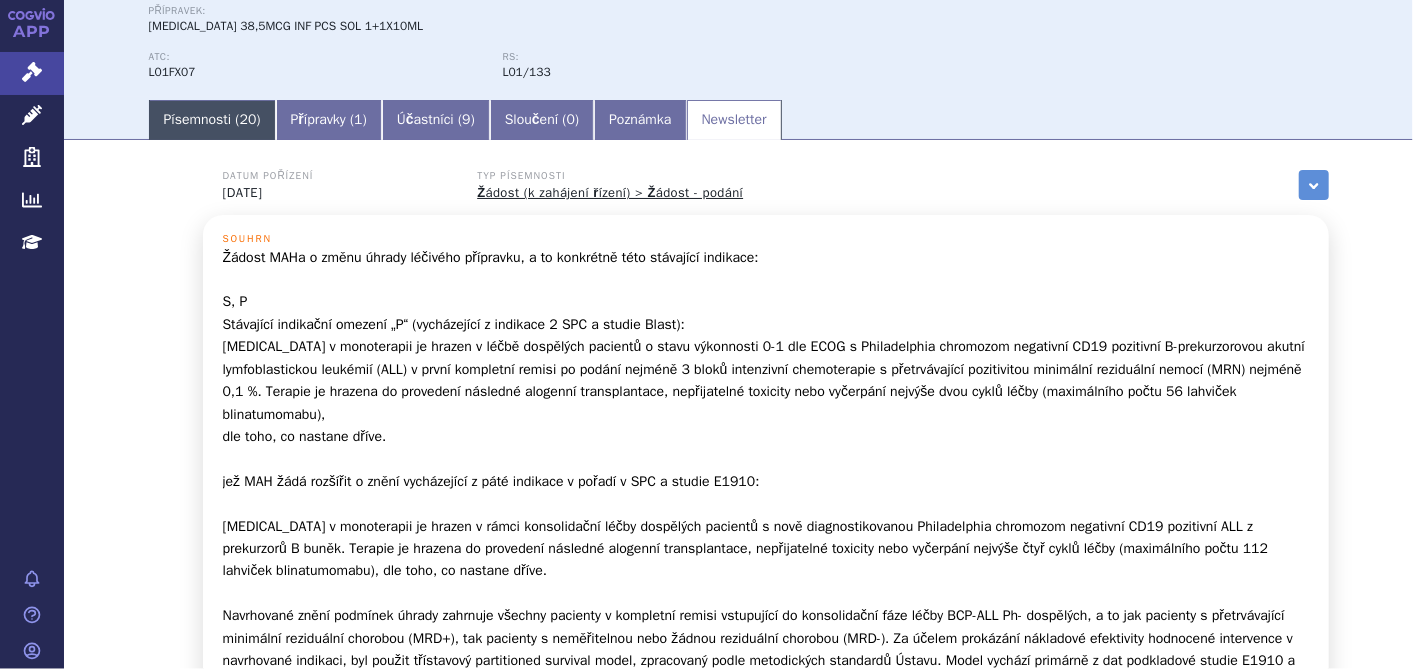 click on "Písemnosti ( 20 )" at bounding box center [212, 120] 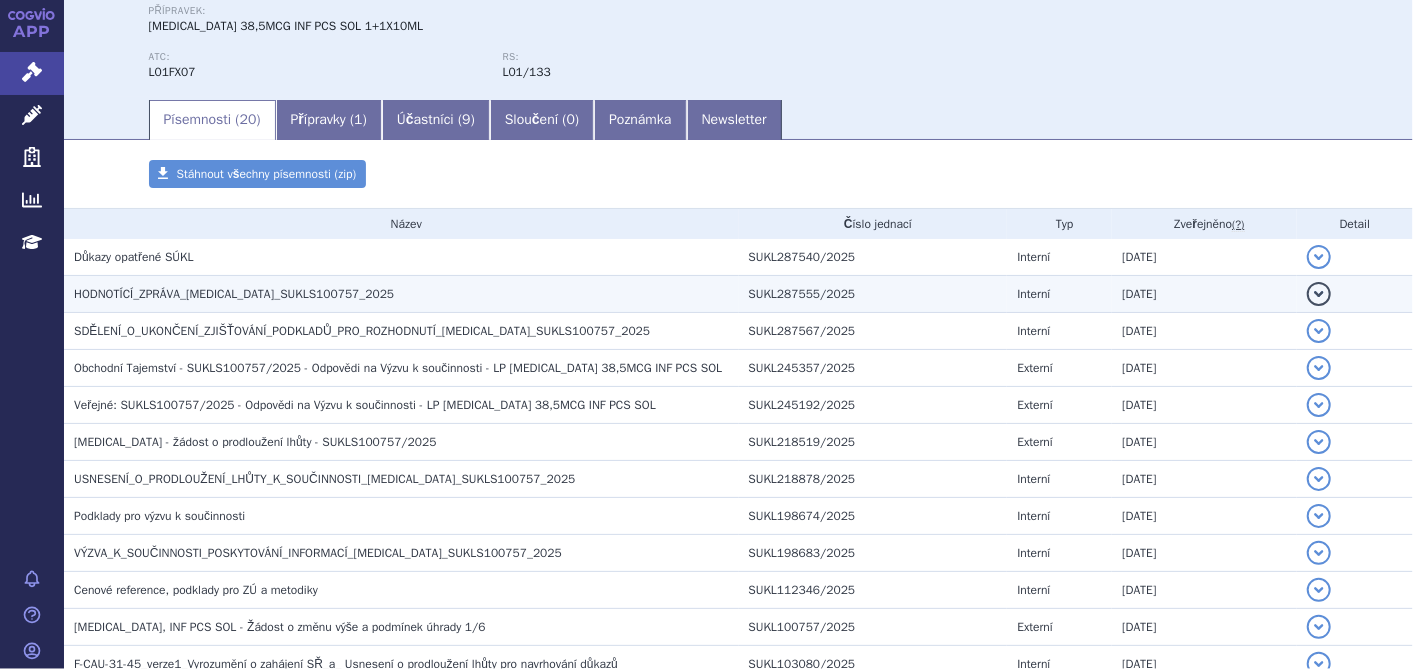 click on "HODNOTÍCÍ_ZPRÁVA_BLINCYTO_SUKLS100757_2025" at bounding box center (234, 294) 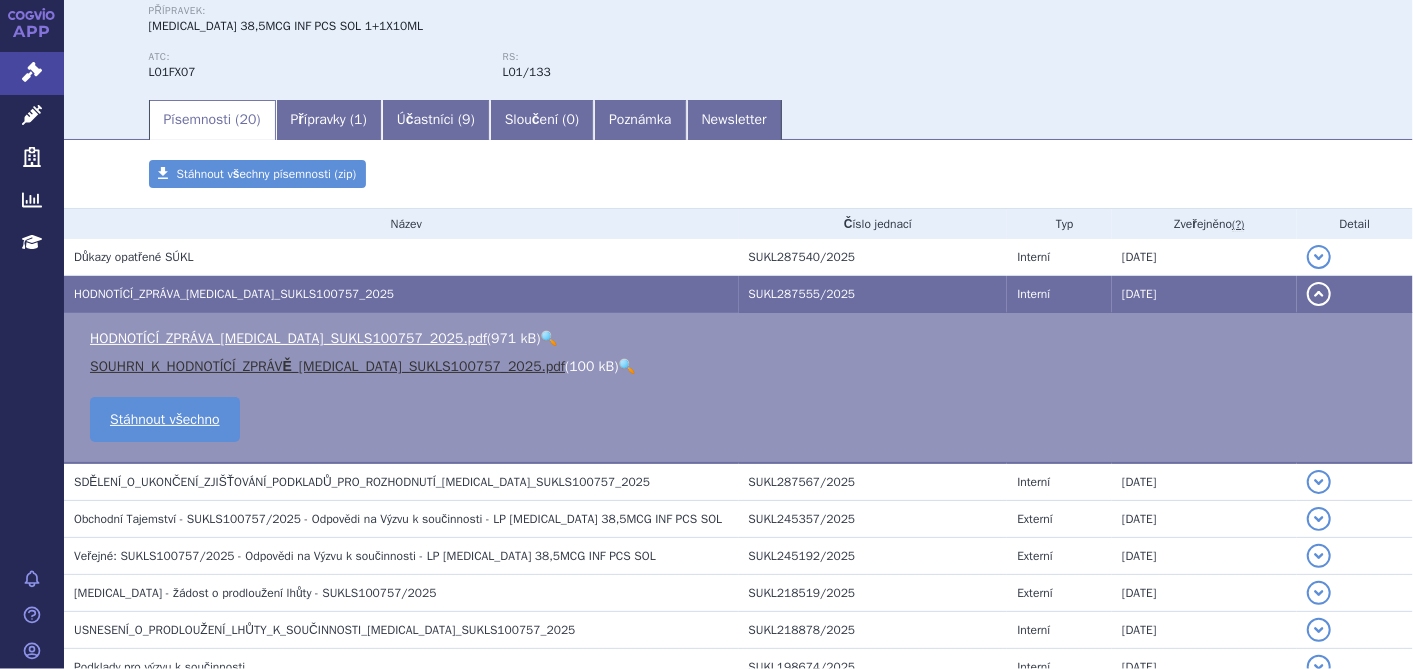 click on "SOUHRN_K_HODNOTÍCÍ_ZPRÁVĚ_BLINCYTO_SUKLS100757_2025.pdf" at bounding box center [327, 366] 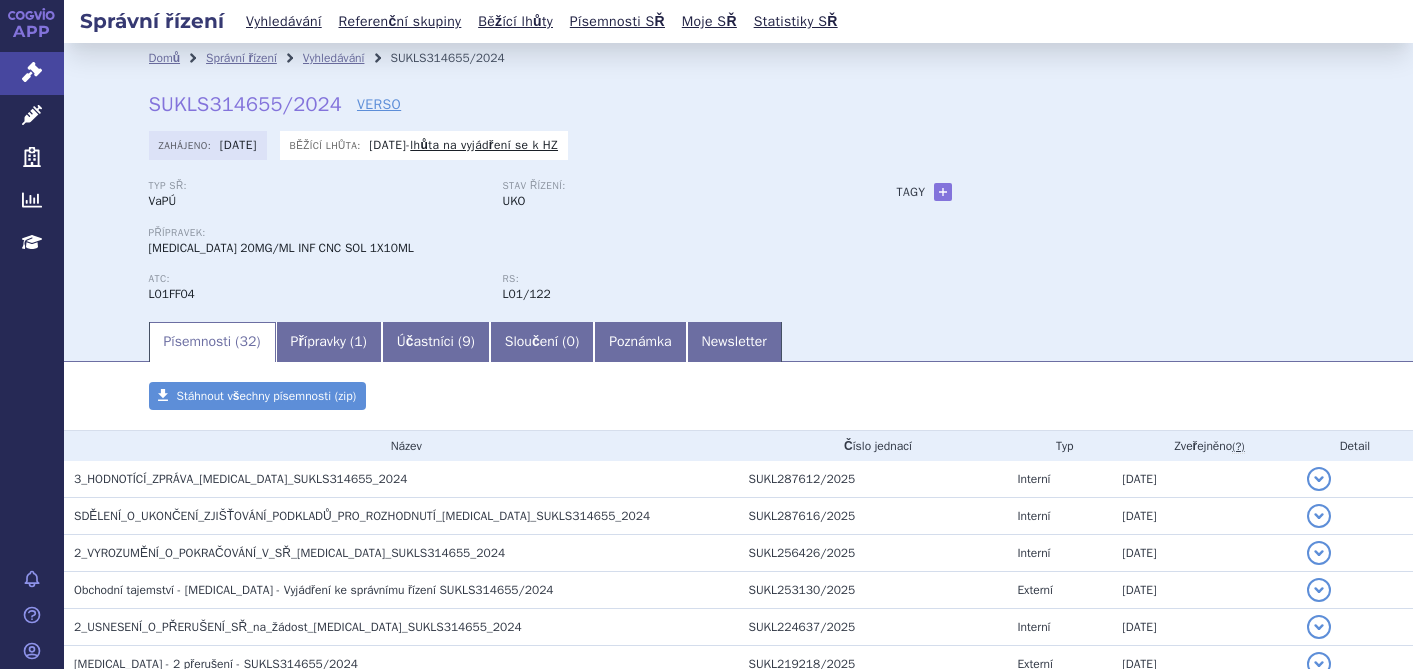 scroll, scrollTop: 0, scrollLeft: 0, axis: both 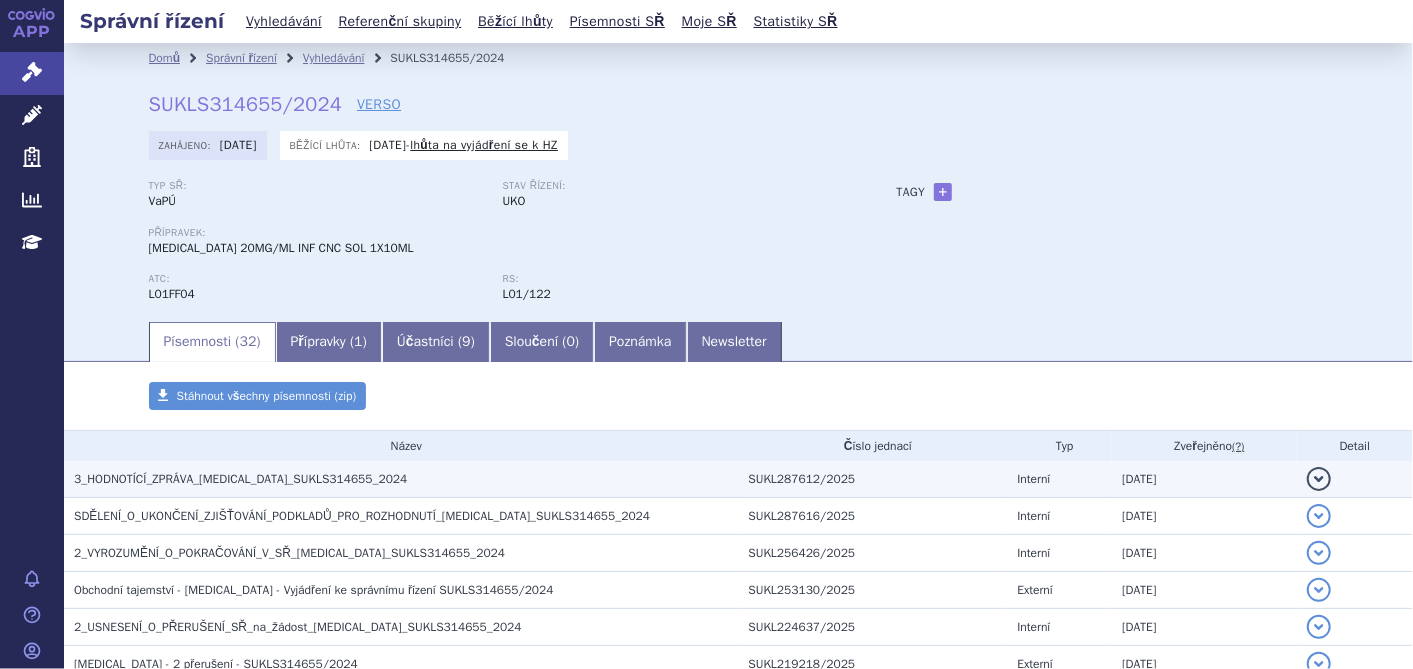 click on "3_HODNOTÍCÍ_ZPRÁVA_[MEDICAL_DATA]_SUKLS314655_2024" at bounding box center [240, 479] 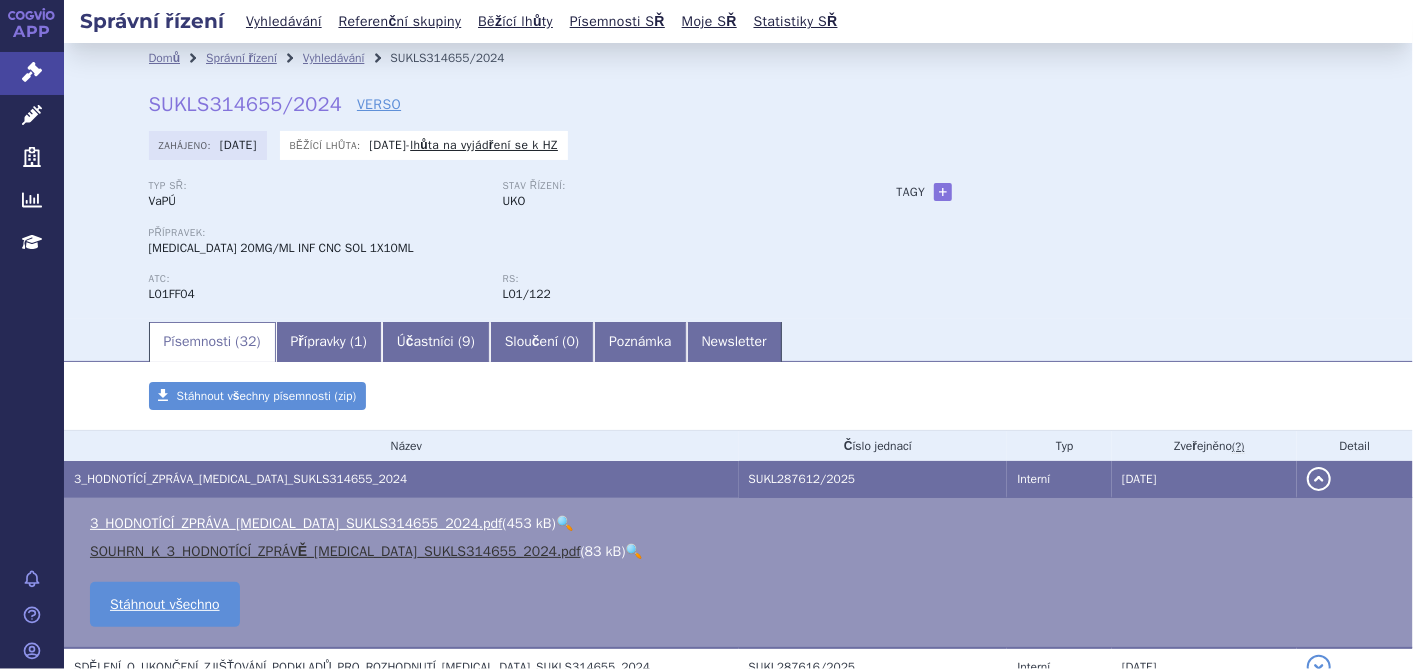 click on "SOUHRN_K_3_HODNOTÍCÍ_ZPRÁVĚ_[MEDICAL_DATA]_SUKLS314655_2024.pdf" at bounding box center (335, 551) 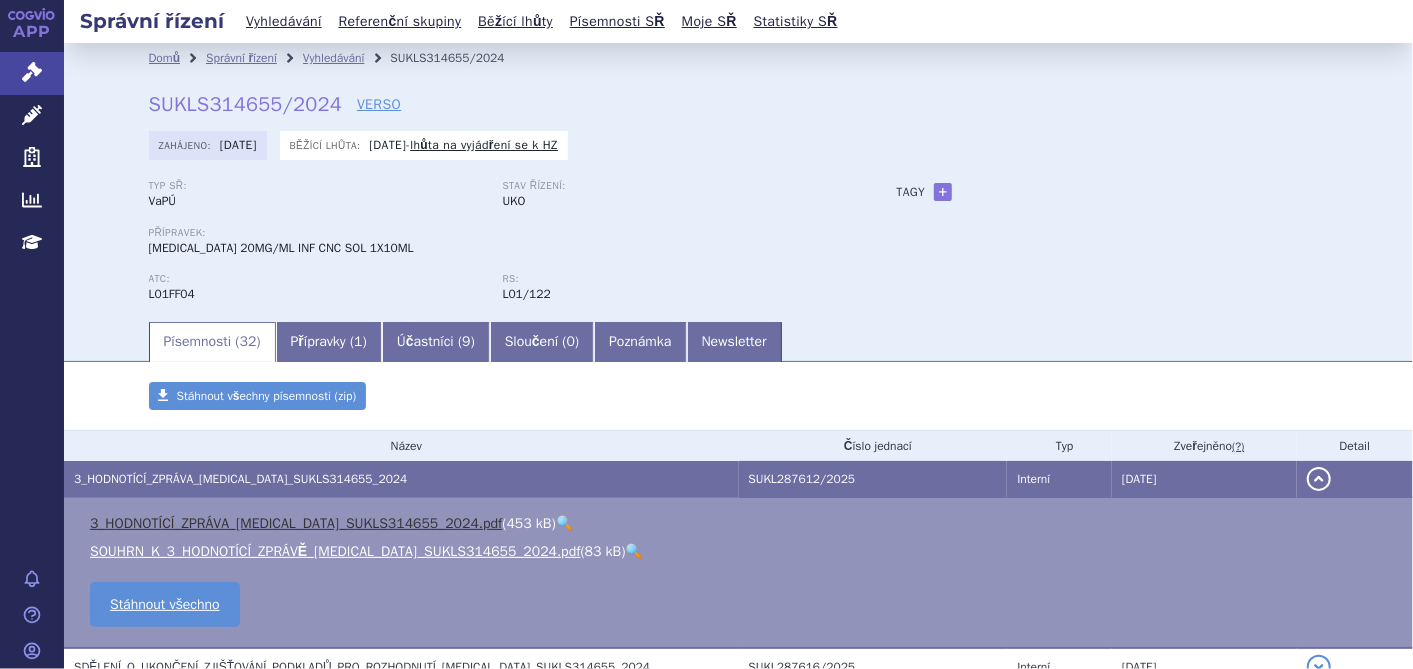 click on "3_HODNOTÍCÍ_ZPRÁVA_[MEDICAL_DATA]_SUKLS314655_2024.pdf" at bounding box center [296, 523] 